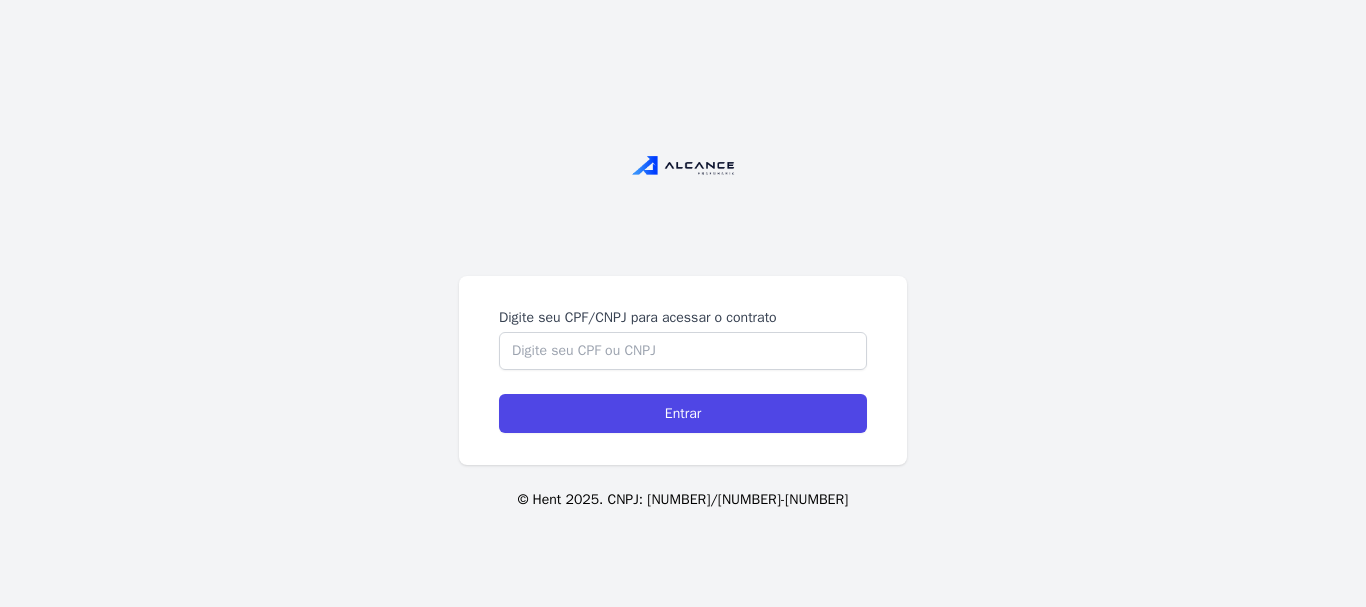 scroll, scrollTop: 0, scrollLeft: 0, axis: both 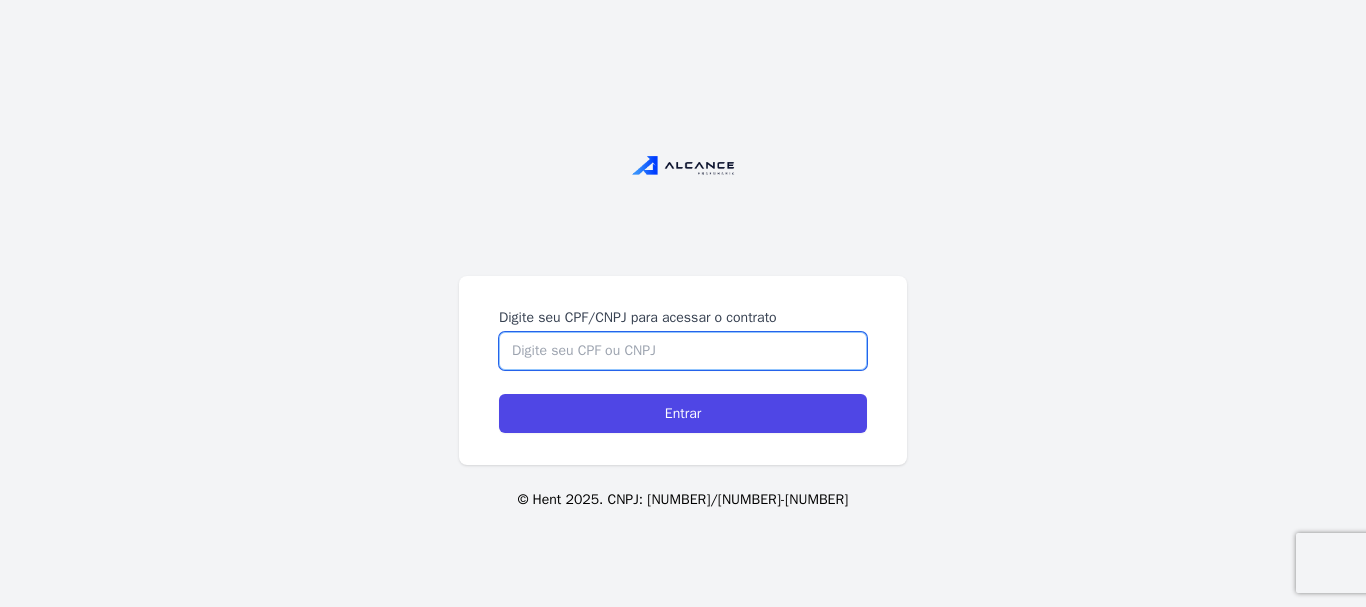 click on "Digite seu CPF/CNPJ para acessar o contrato" at bounding box center (683, 351) 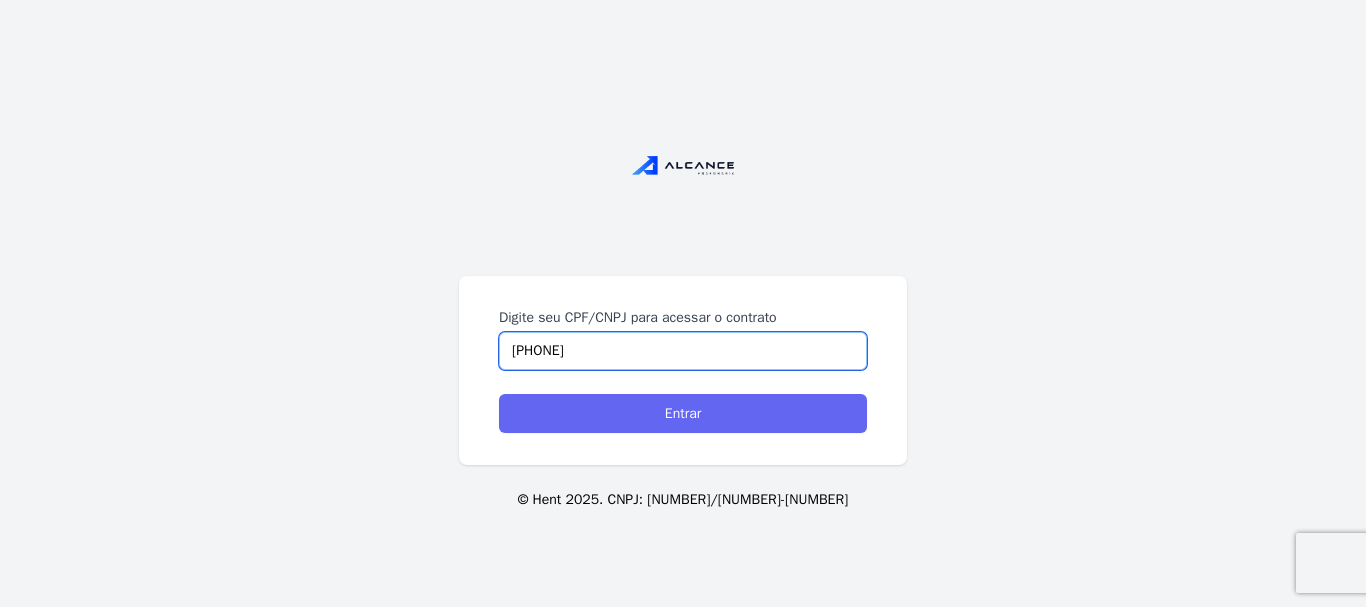 type on "[SSN]" 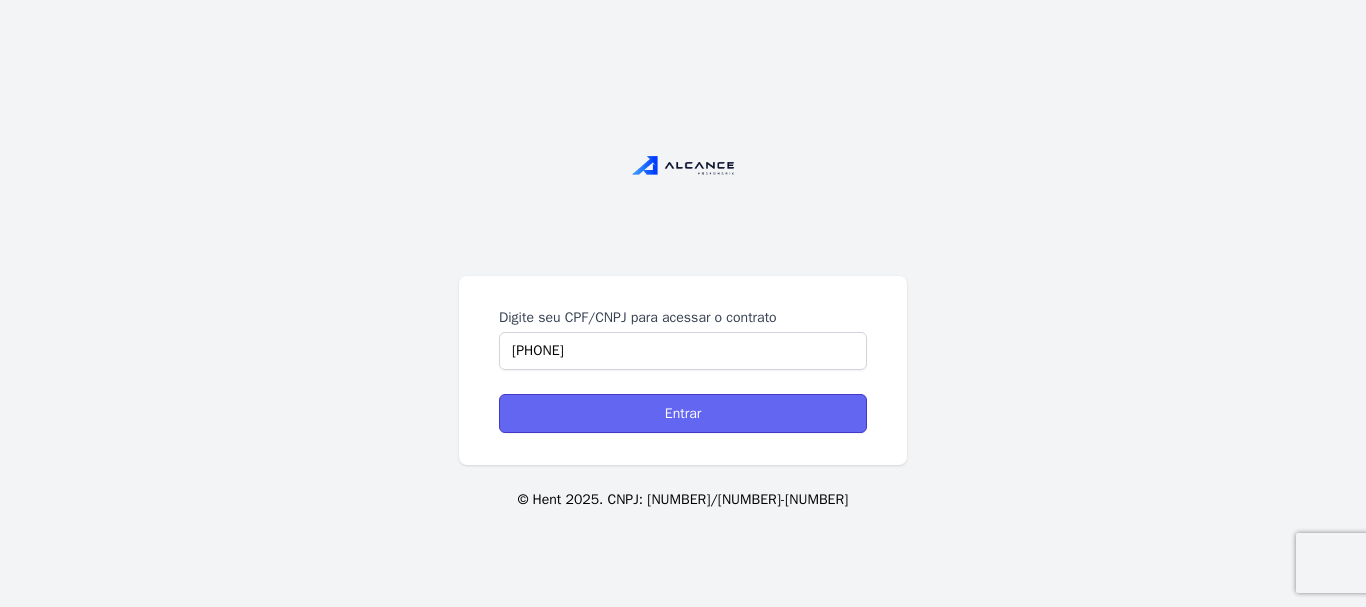 click on "Entrar" at bounding box center (683, 413) 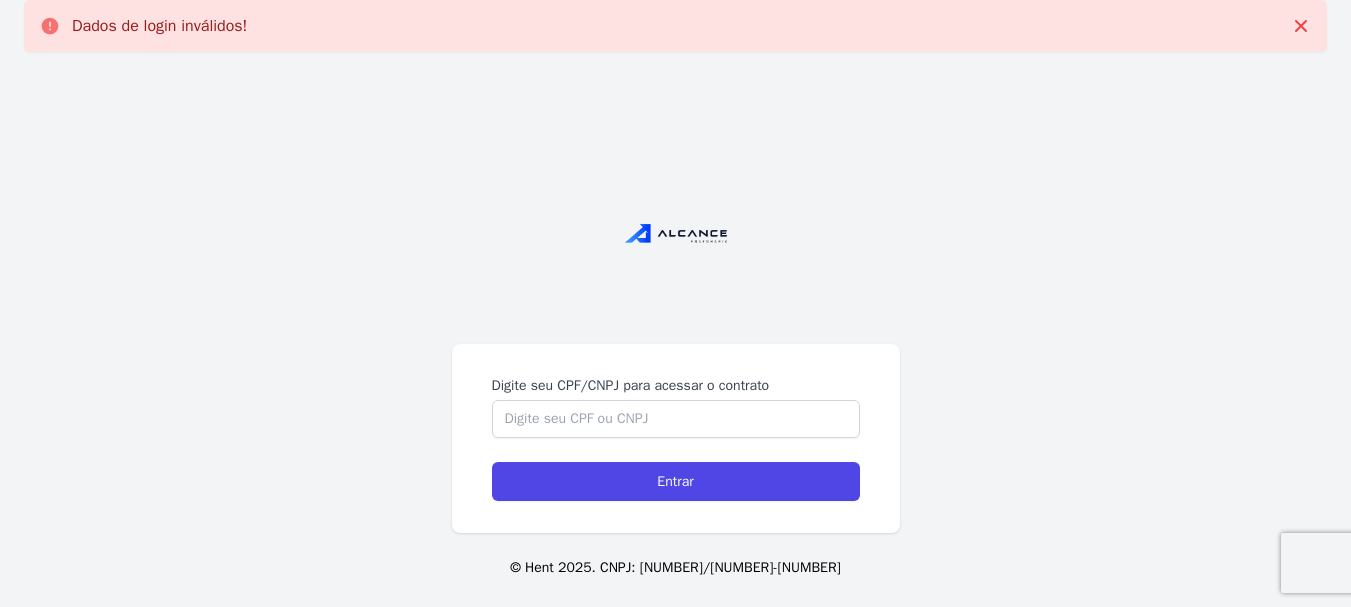 scroll, scrollTop: 0, scrollLeft: 0, axis: both 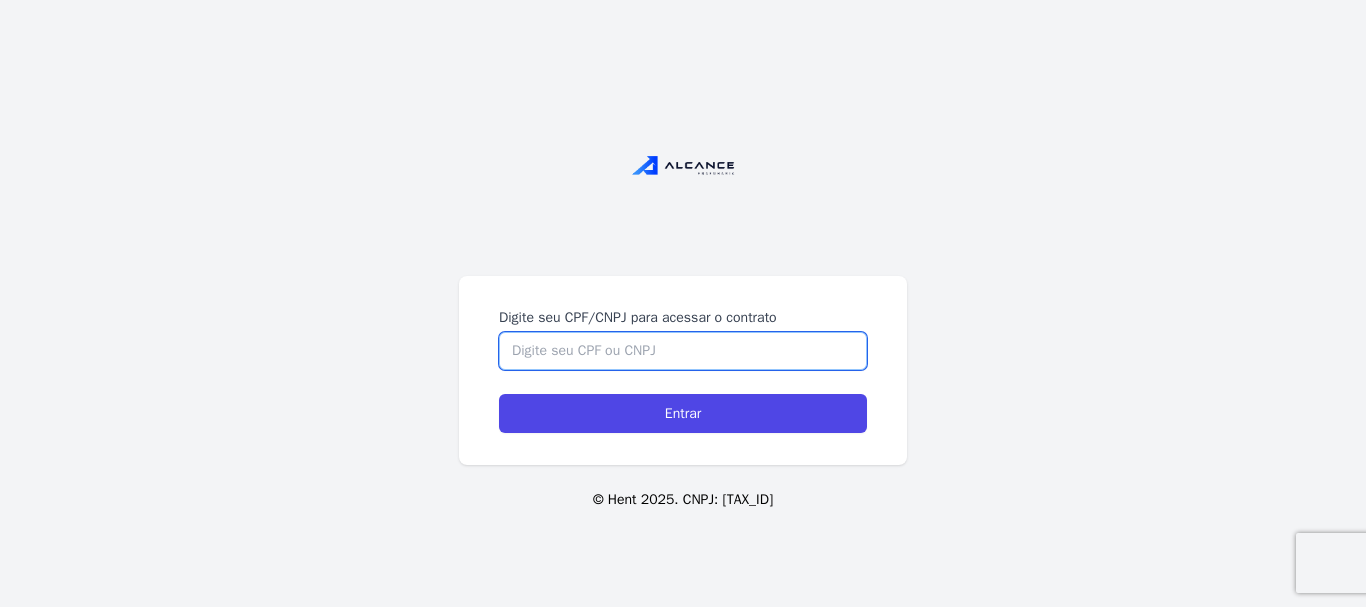 click on "Digite seu CPF/CNPJ para acessar o contrato" at bounding box center [683, 351] 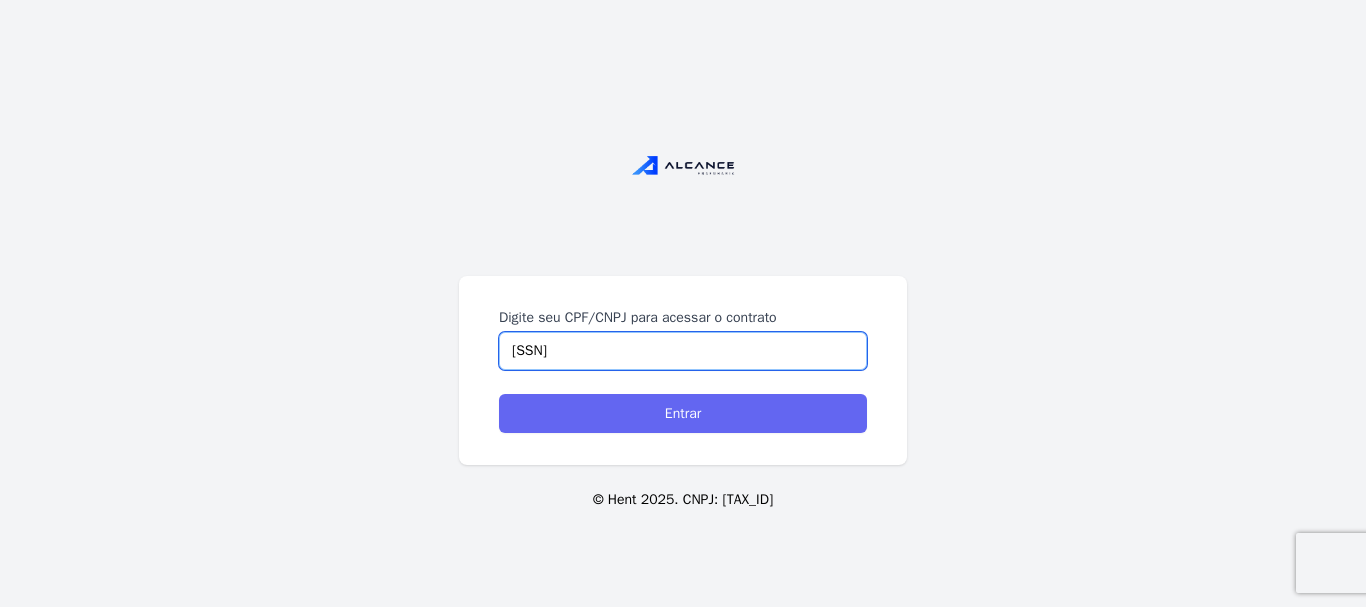 type on "[SSN]" 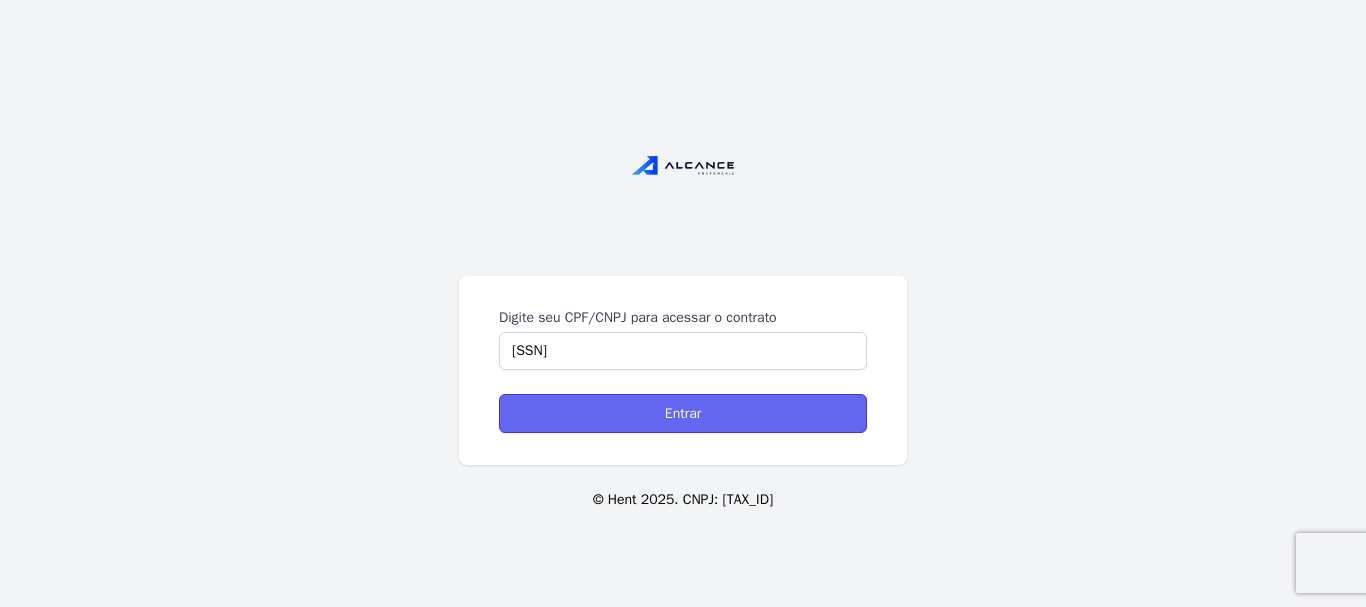 click on "Entrar" at bounding box center [683, 413] 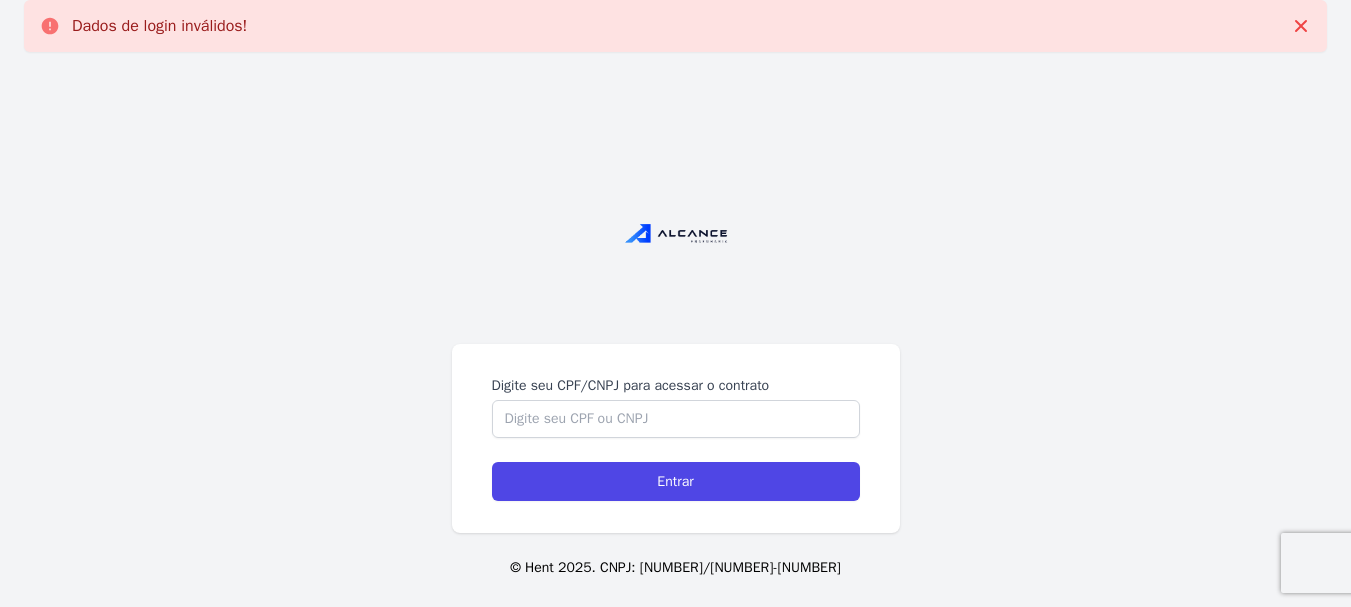 scroll, scrollTop: 0, scrollLeft: 0, axis: both 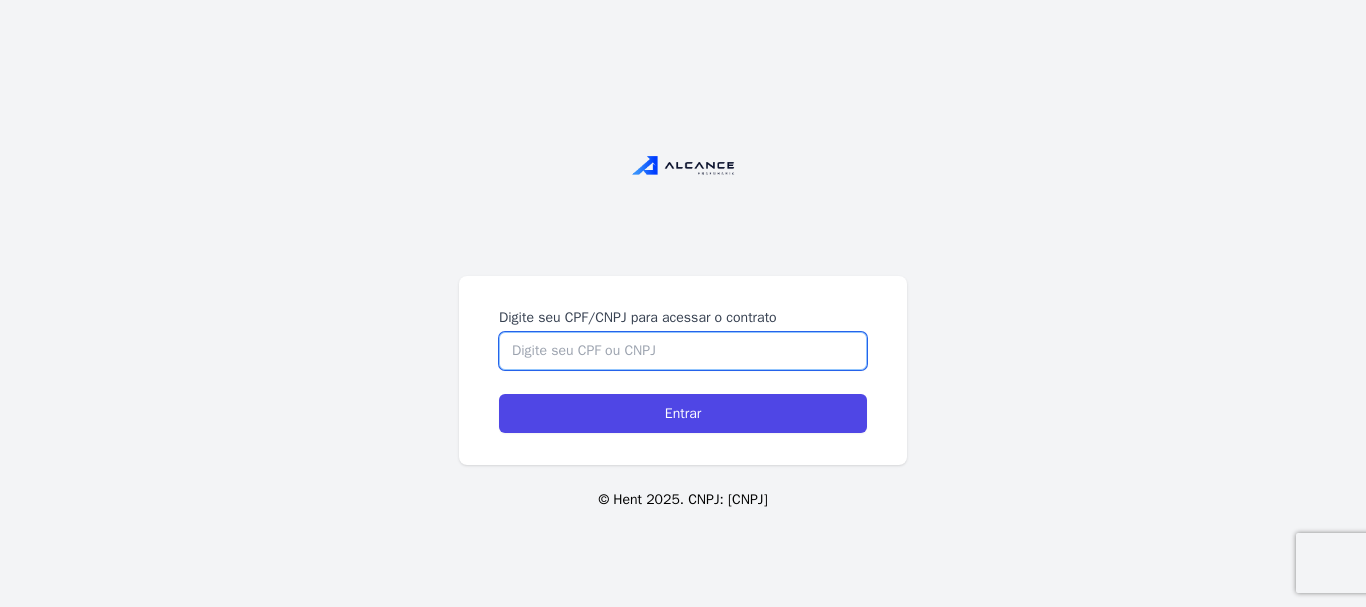 click on "Digite seu CPF/CNPJ para acessar o contrato" at bounding box center [683, 351] 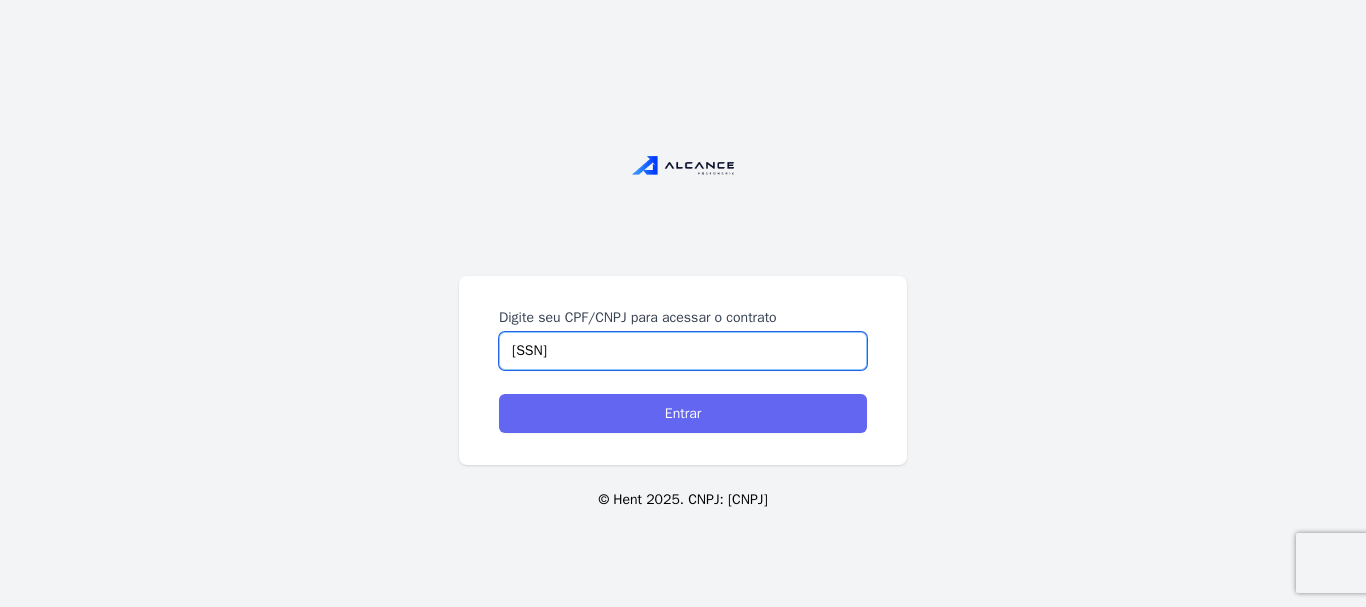 type on "054.622.937-98" 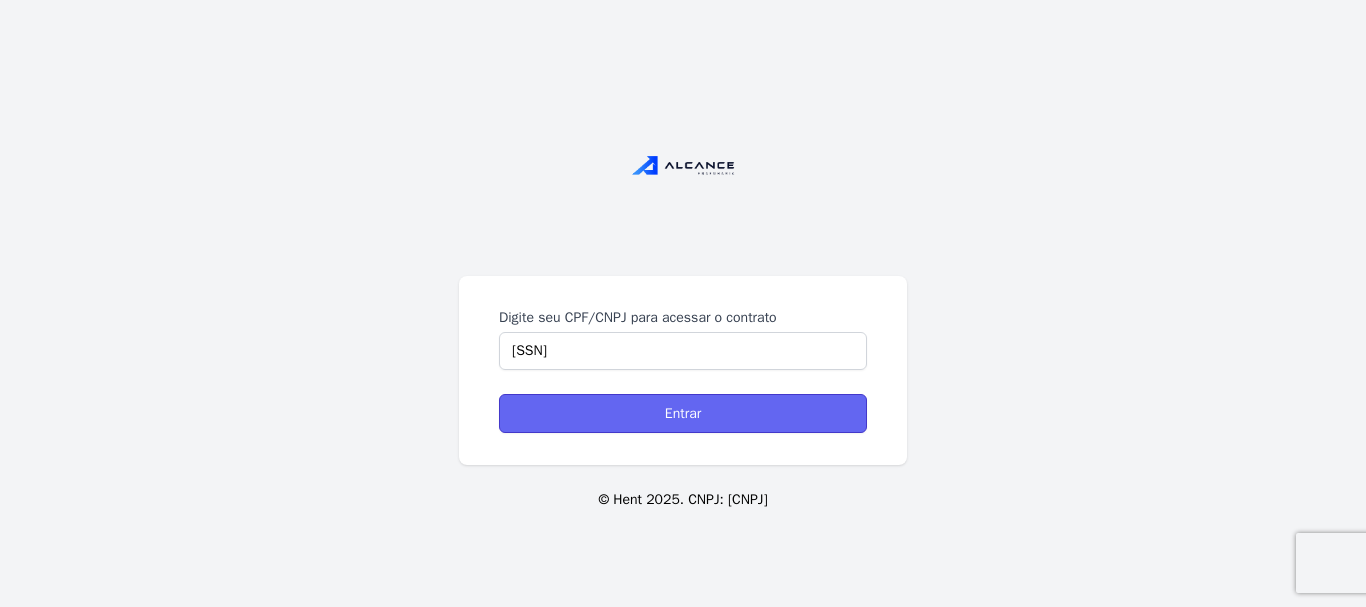 click on "Entrar" at bounding box center (683, 413) 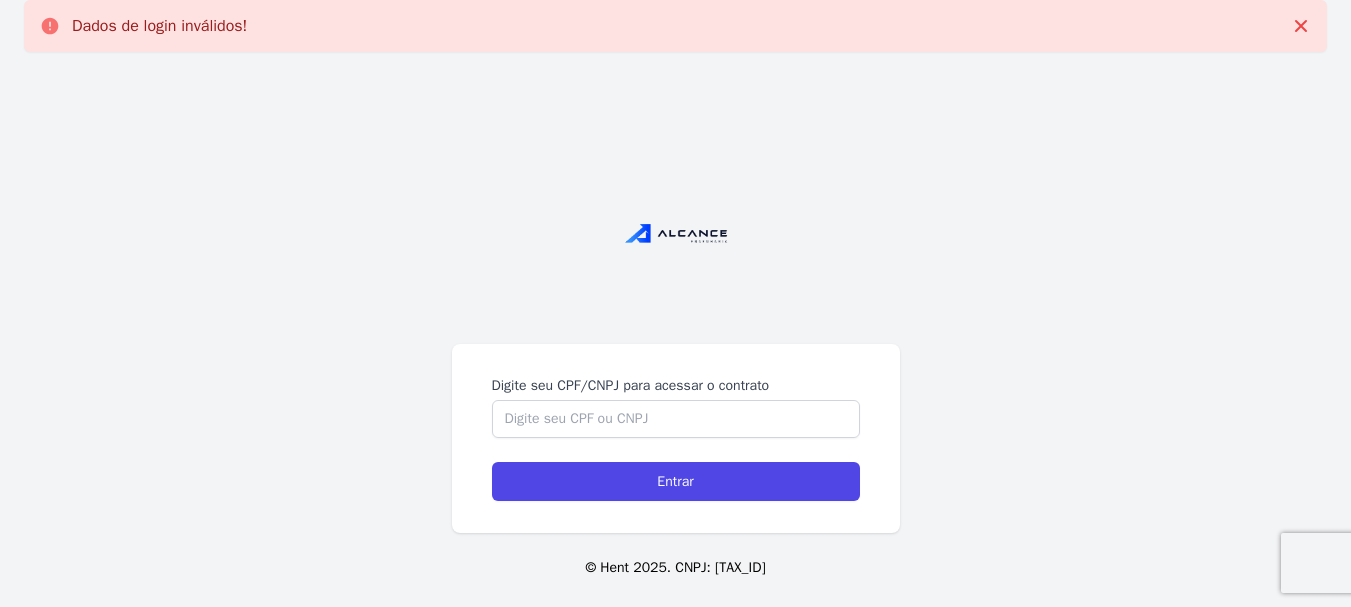 scroll, scrollTop: 0, scrollLeft: 0, axis: both 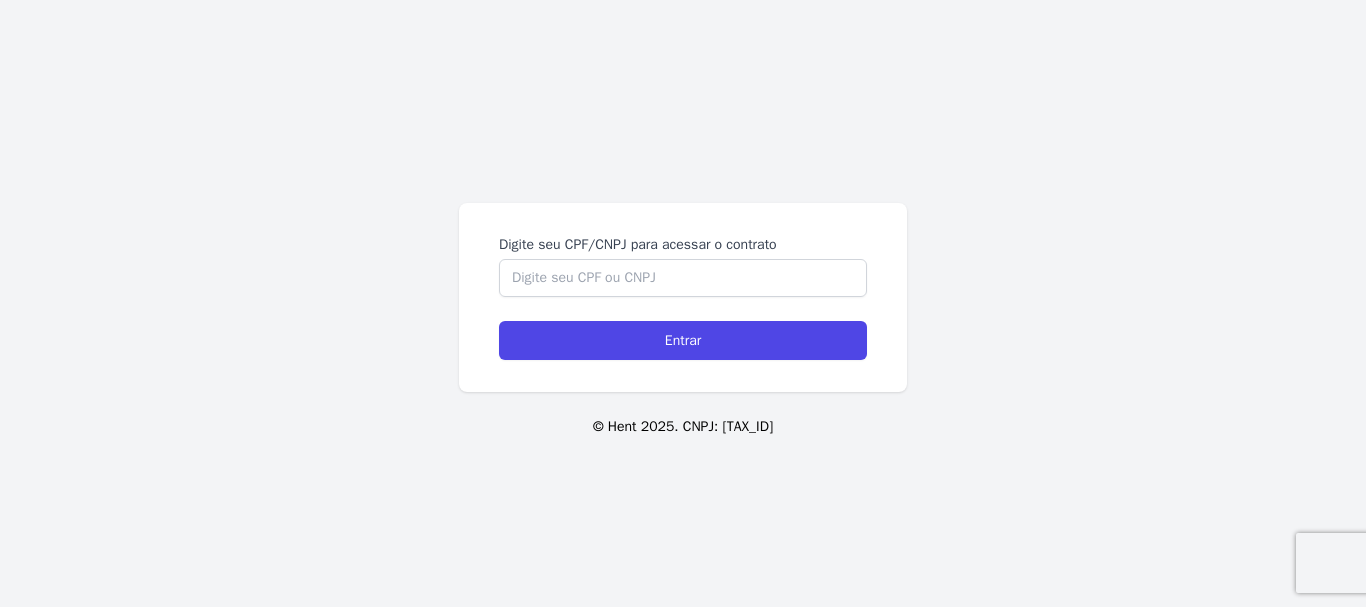 click on "© Hent 2025.  CNPJ: [NUMBER]/[NUMBER]-[NUMBER]" at bounding box center [683, 426] 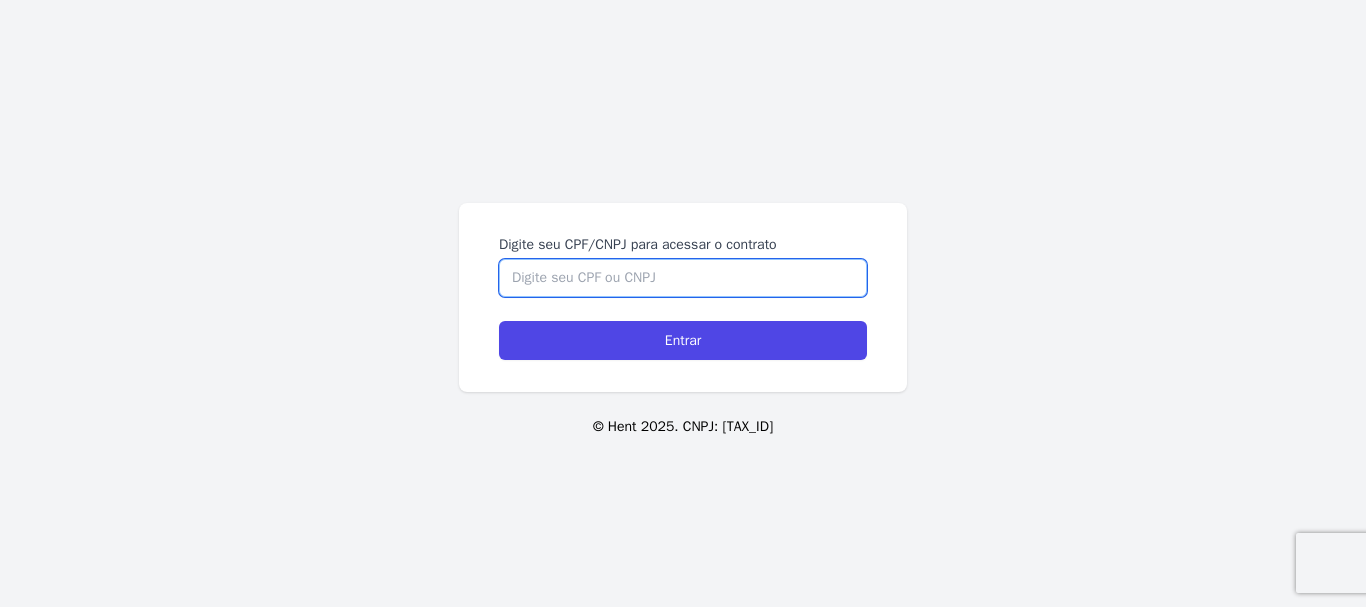 click on "Digite seu CPF/CNPJ para acessar o contrato" at bounding box center (683, 278) 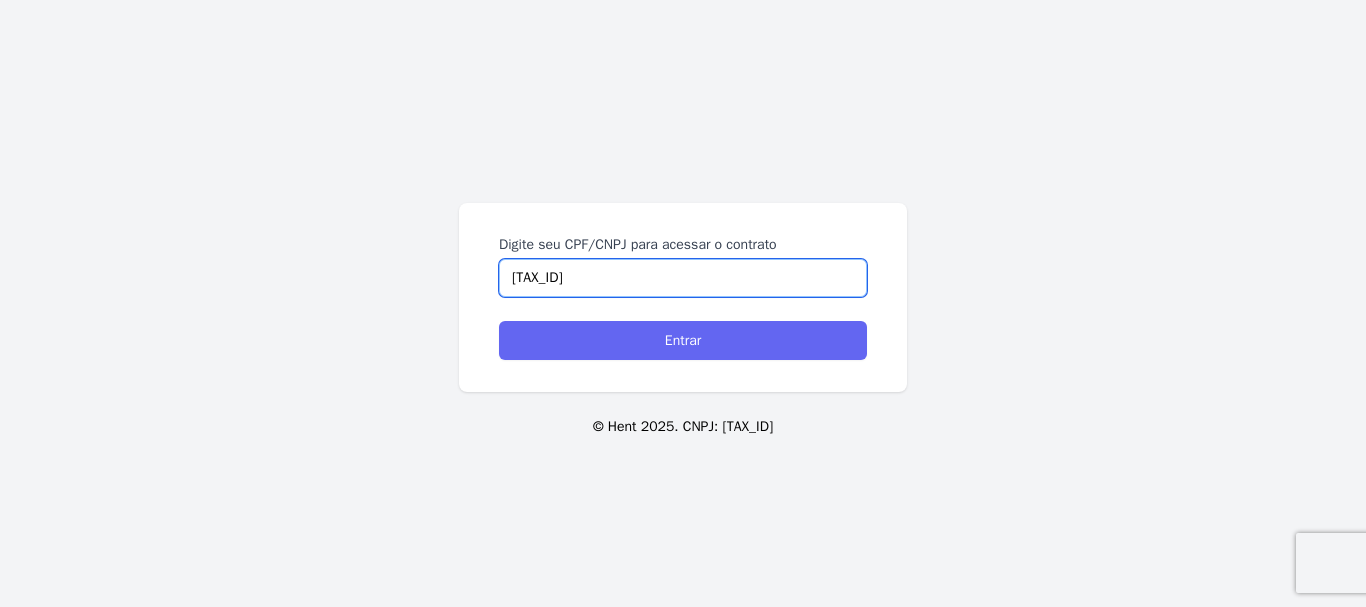 type on "054.622.937-98" 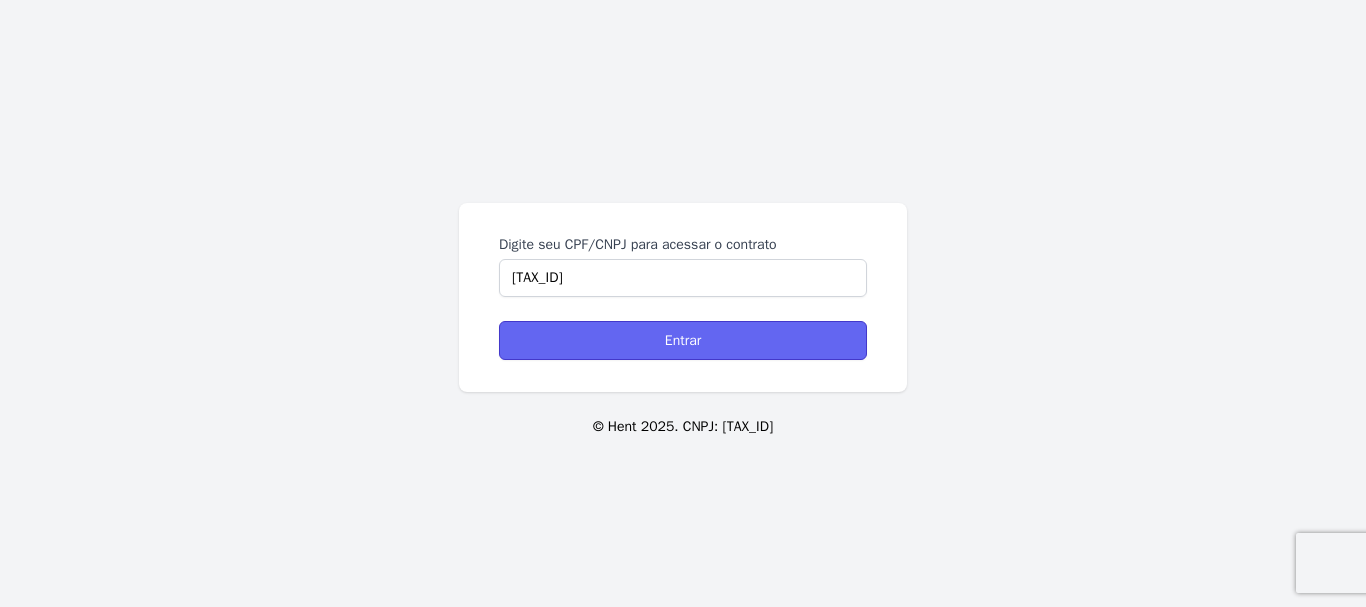click on "Entrar" at bounding box center [683, 340] 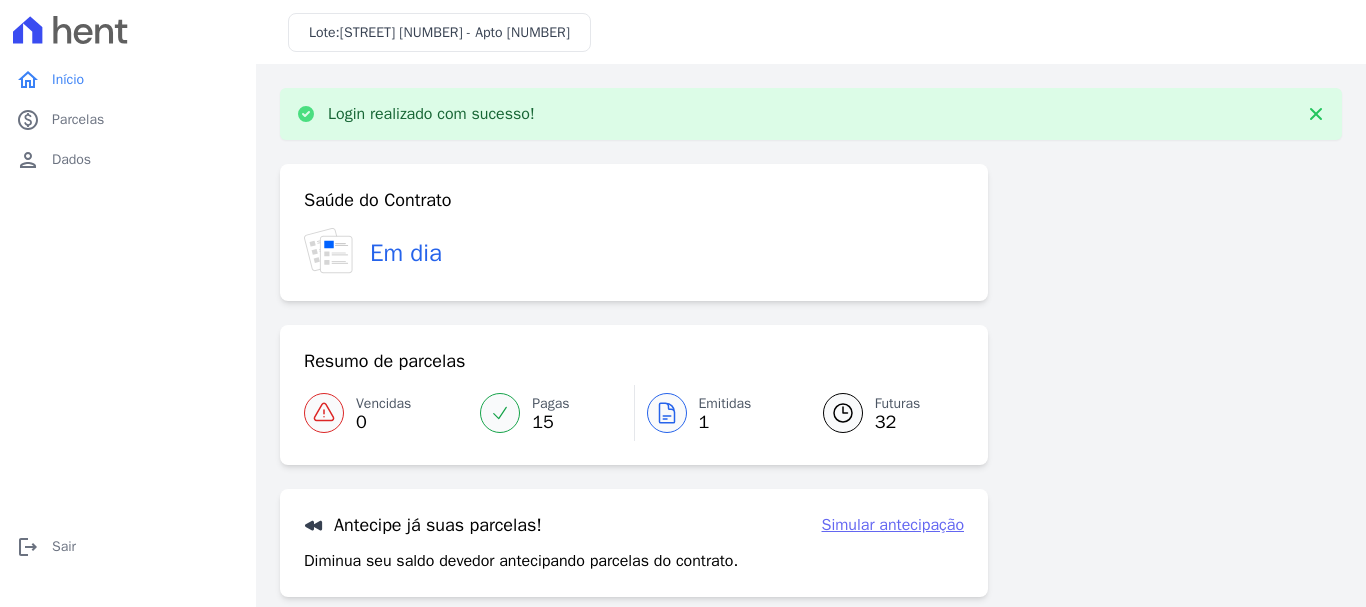 scroll, scrollTop: 0, scrollLeft: 0, axis: both 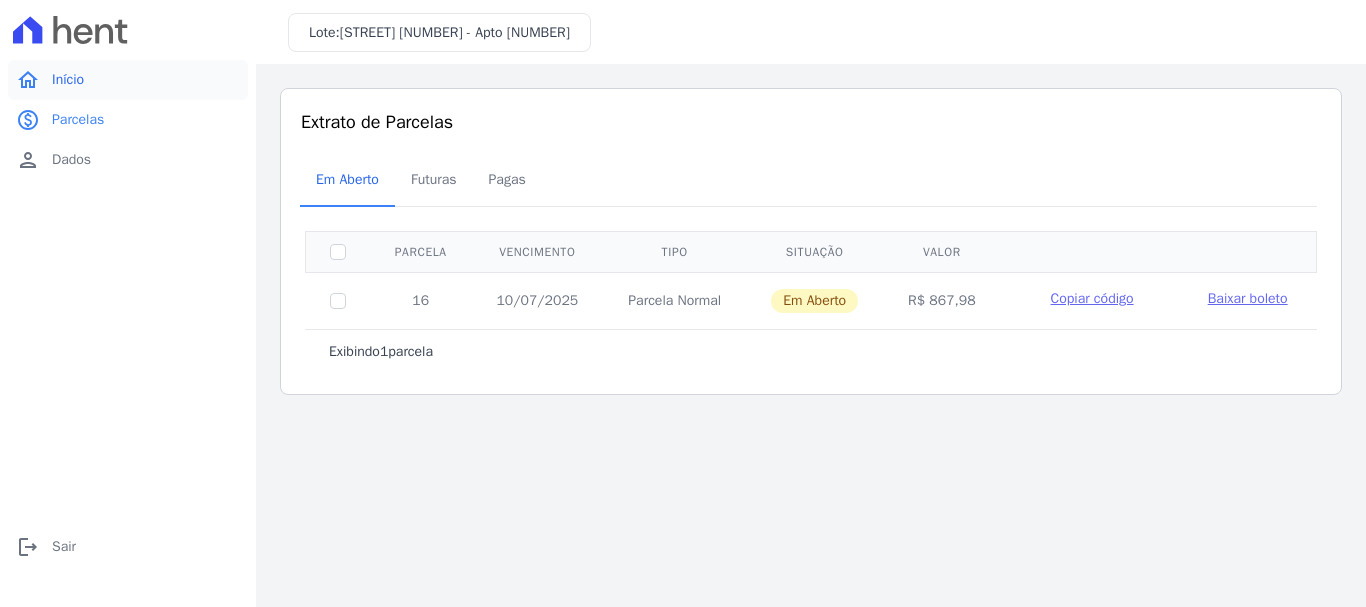 click on "Início" at bounding box center (68, 80) 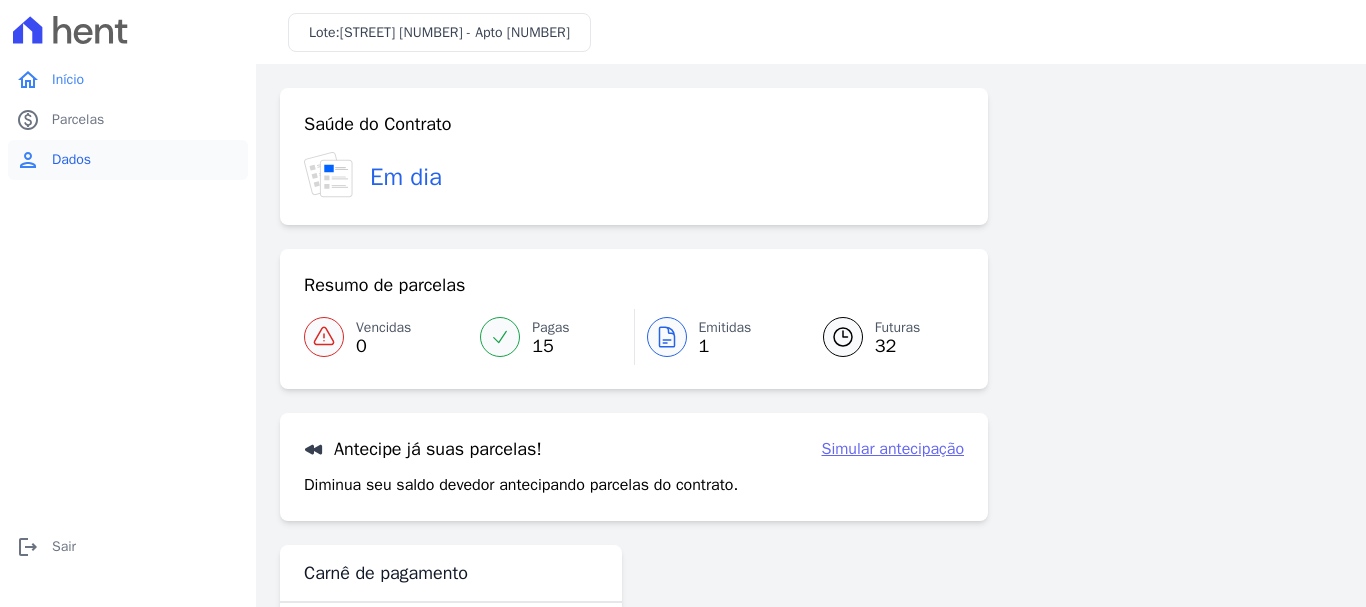click on "Dados" at bounding box center (71, 160) 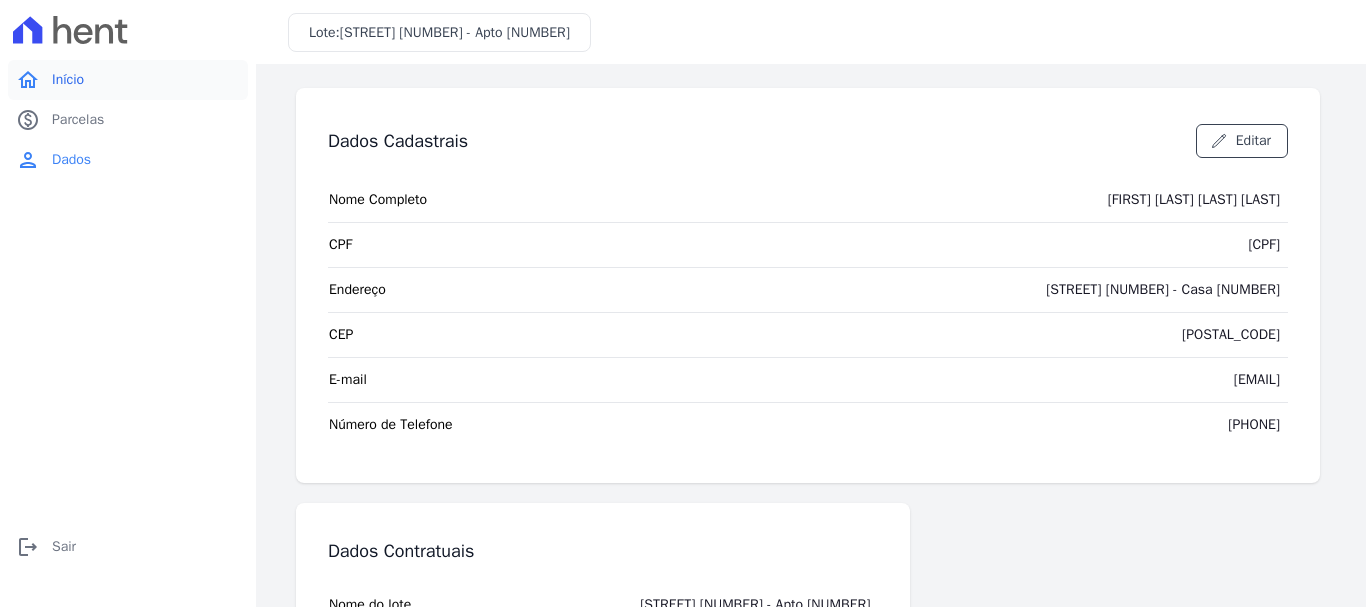 click on "Início" at bounding box center (68, 80) 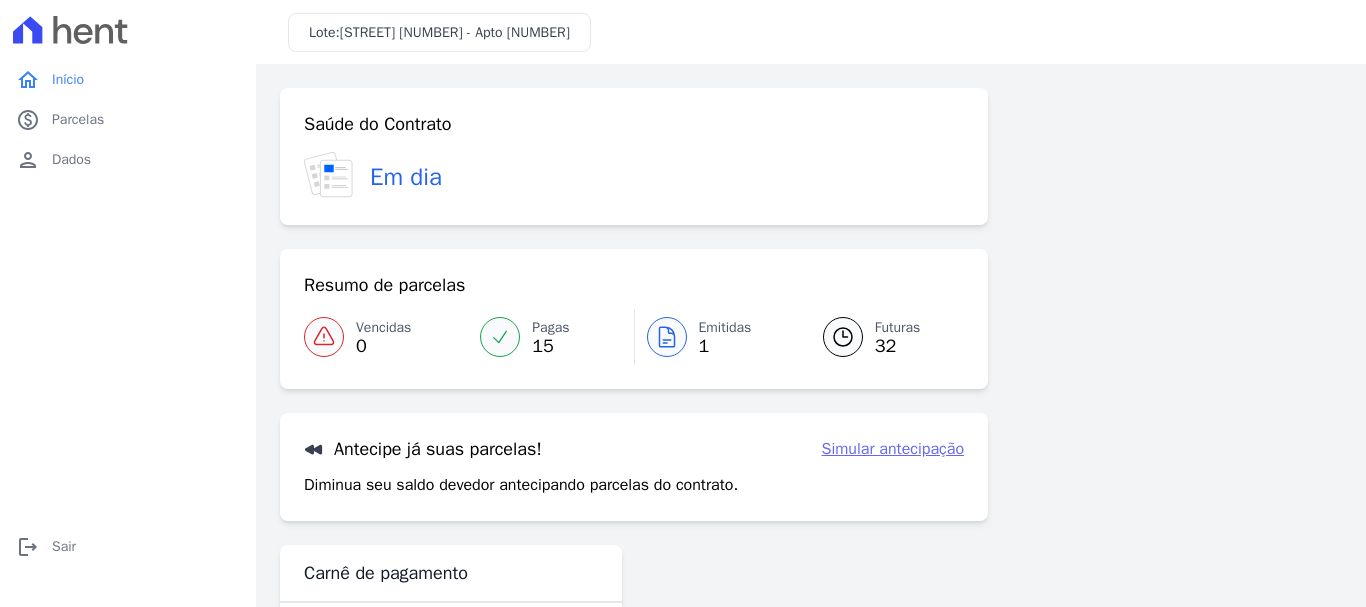 click on "Emitidas
1" at bounding box center (717, 337) 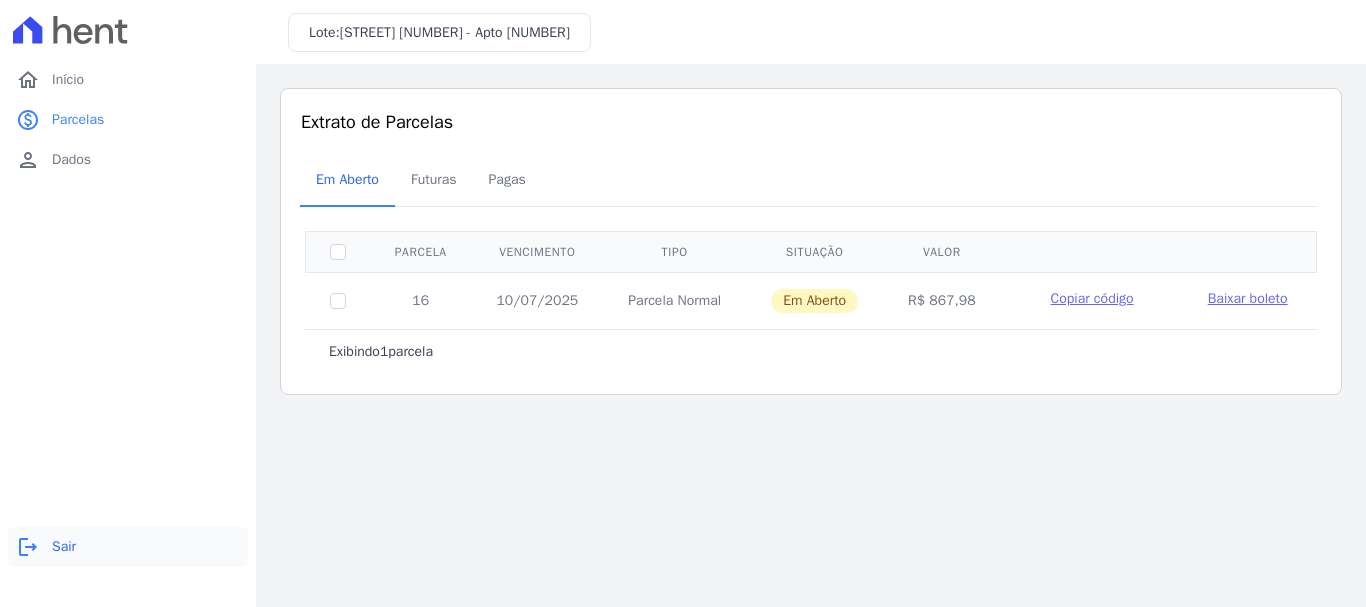 click on "Sair" at bounding box center [64, 547] 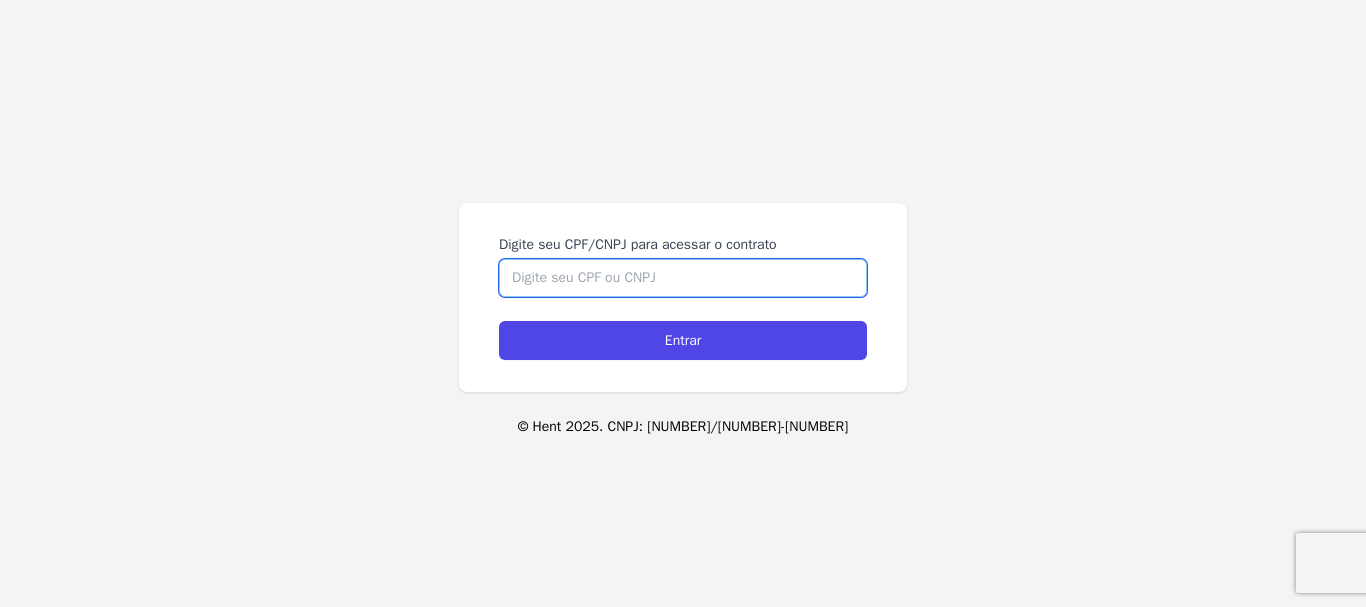 click on "Digite seu CPF/CNPJ para acessar o contrato" at bounding box center (683, 278) 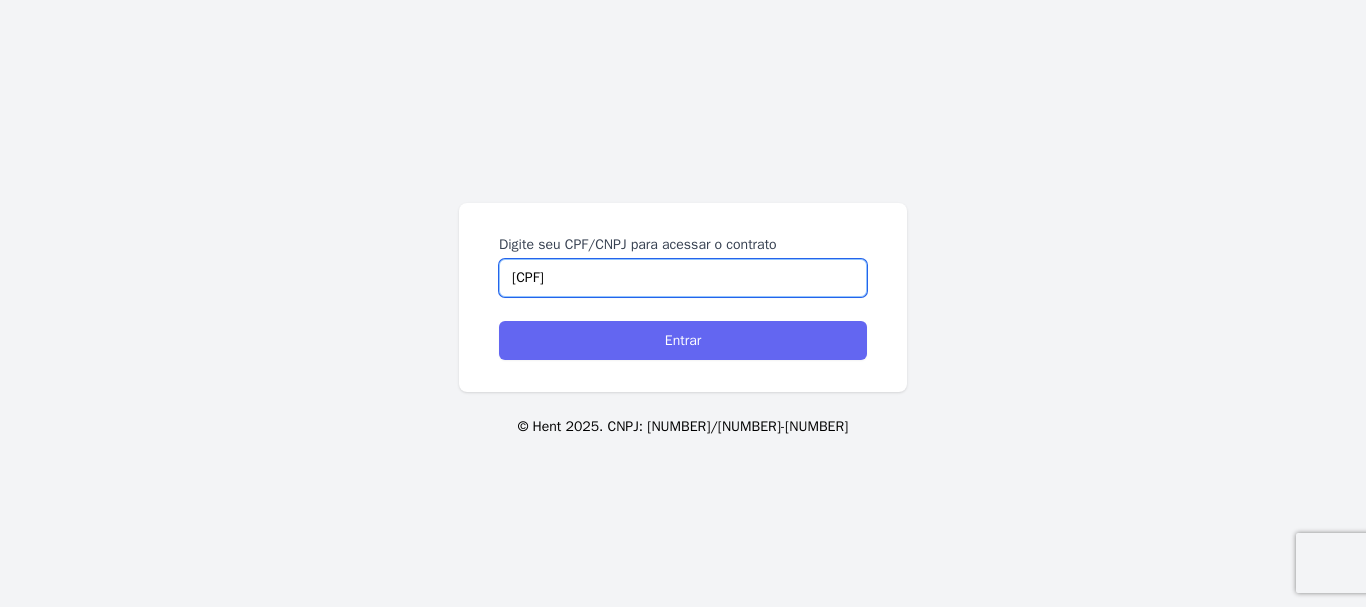 type on "130.393.227-02" 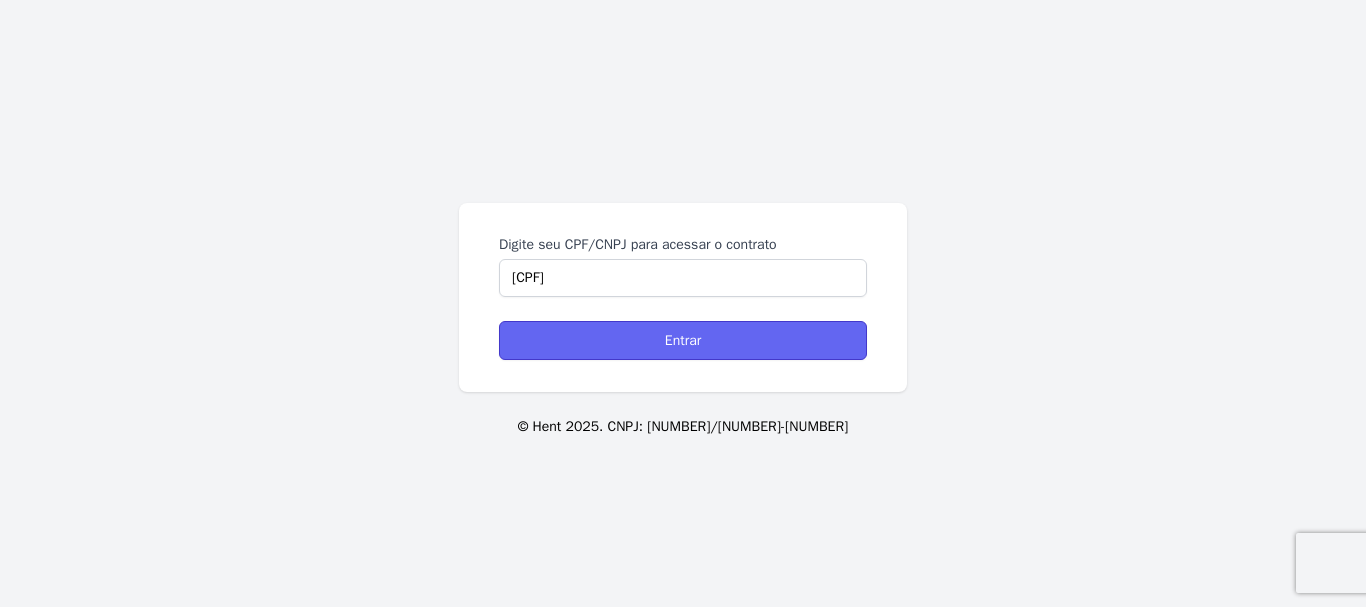 click on "Entrar" at bounding box center (683, 340) 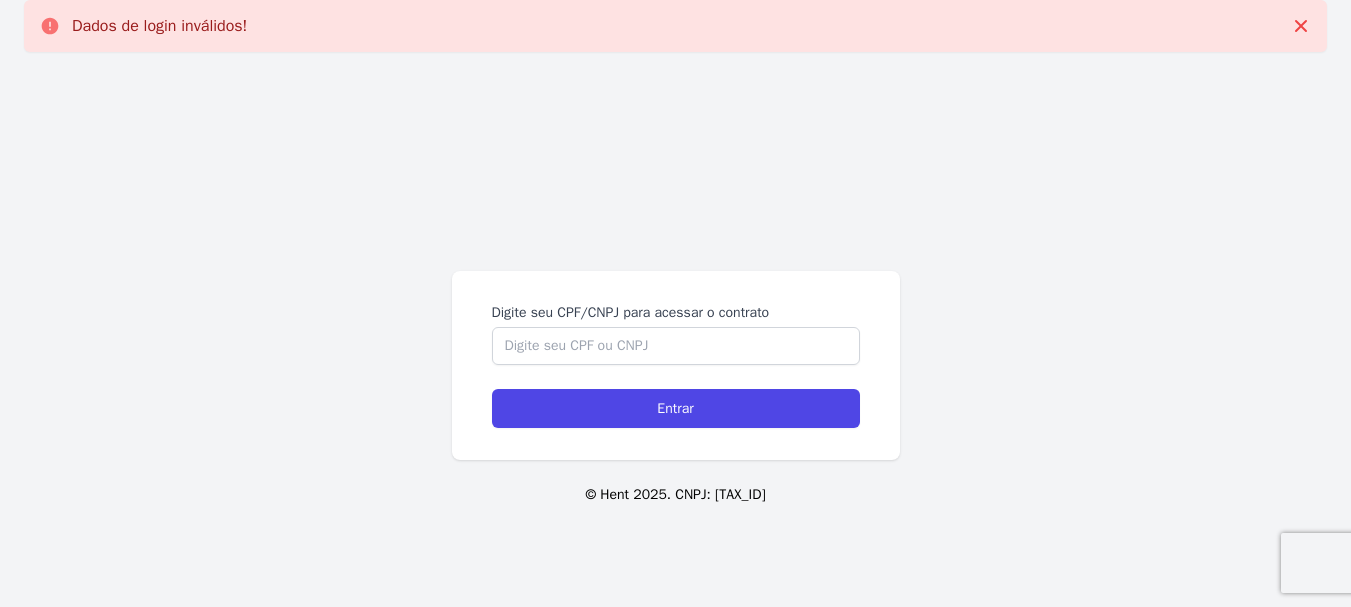 scroll, scrollTop: 0, scrollLeft: 0, axis: both 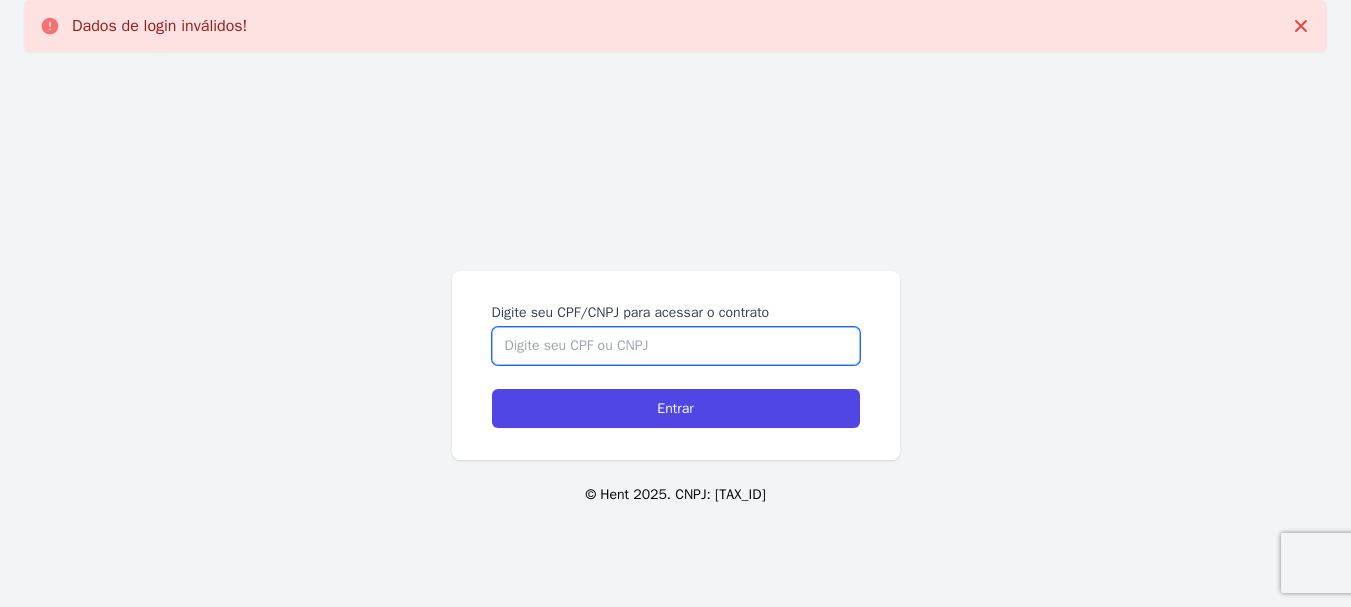 click on "Digite seu CPF/CNPJ para acessar o contrato" at bounding box center (676, 346) 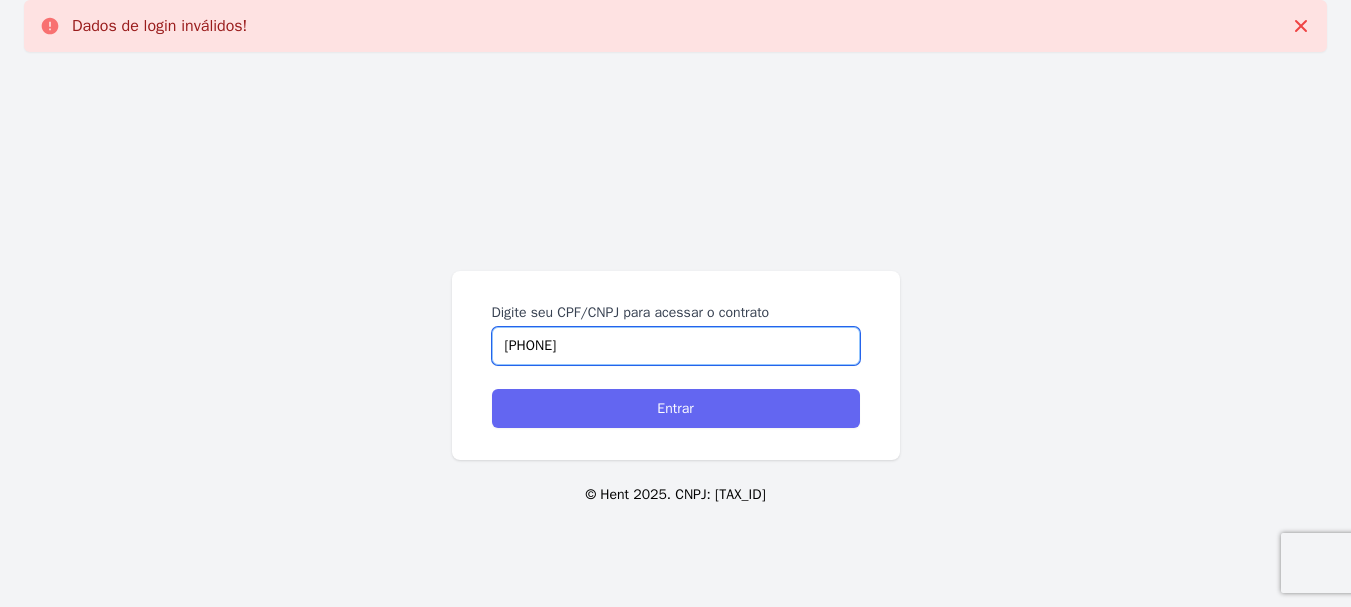 type on "[PHONE]" 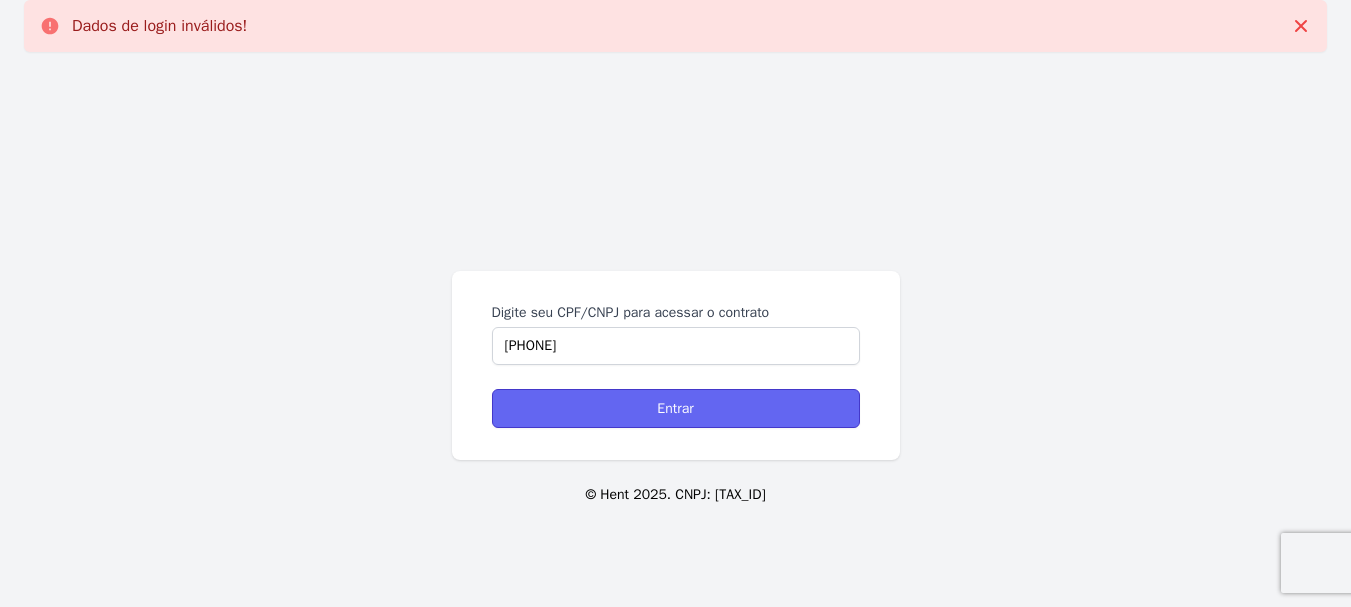 click on "Entrar" at bounding box center [676, 408] 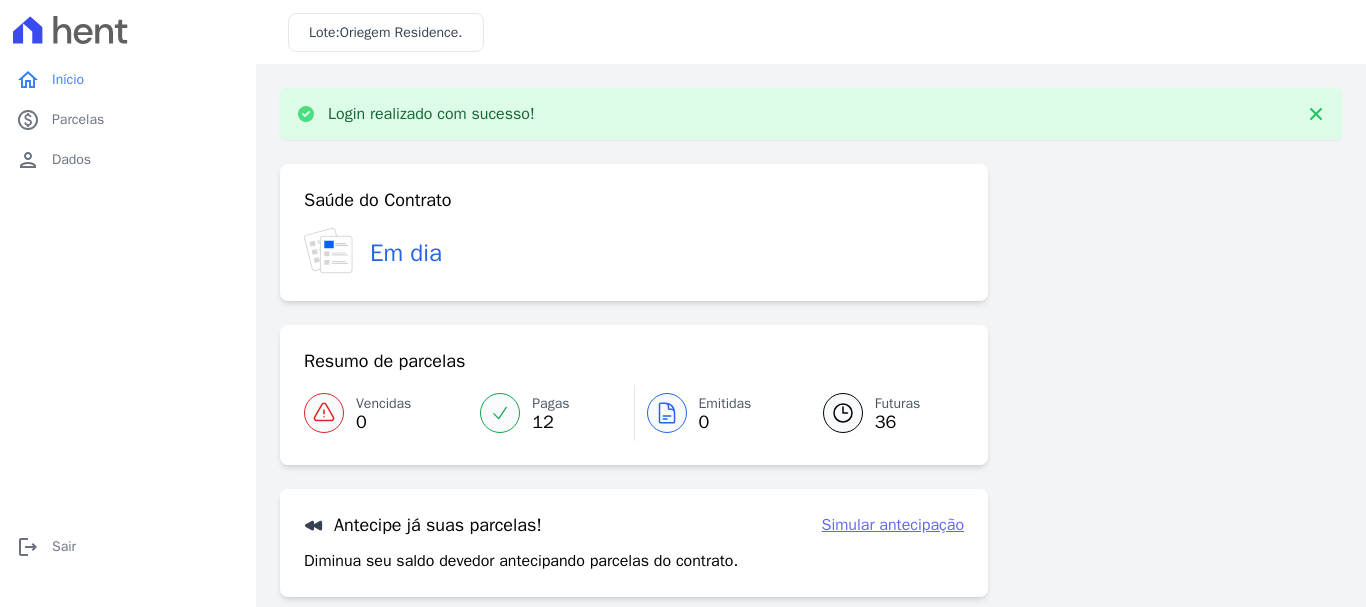 scroll, scrollTop: 0, scrollLeft: 0, axis: both 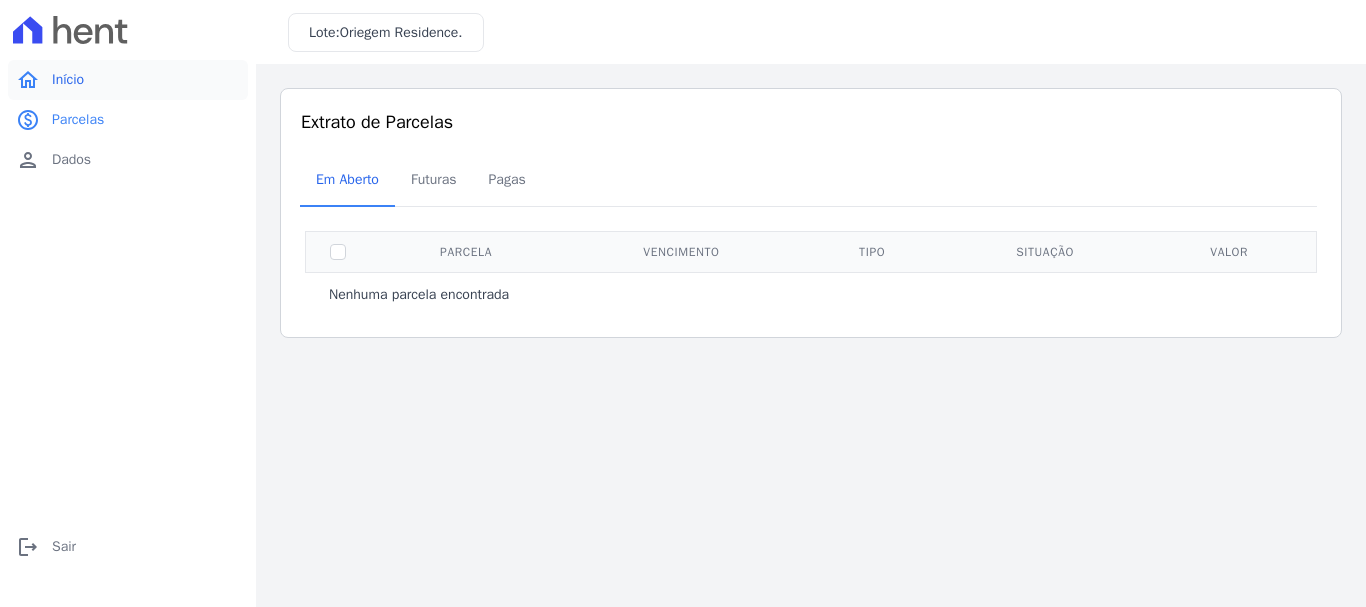 click on "home Início" at bounding box center (128, 80) 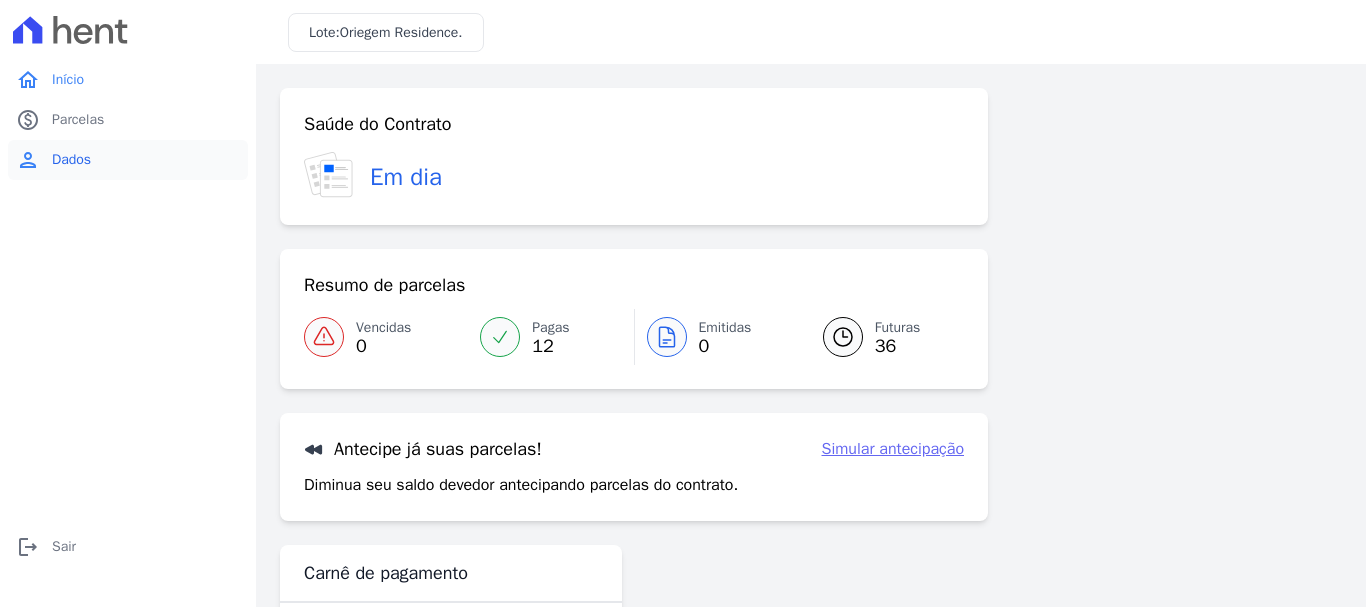 click on "Dados" at bounding box center (71, 160) 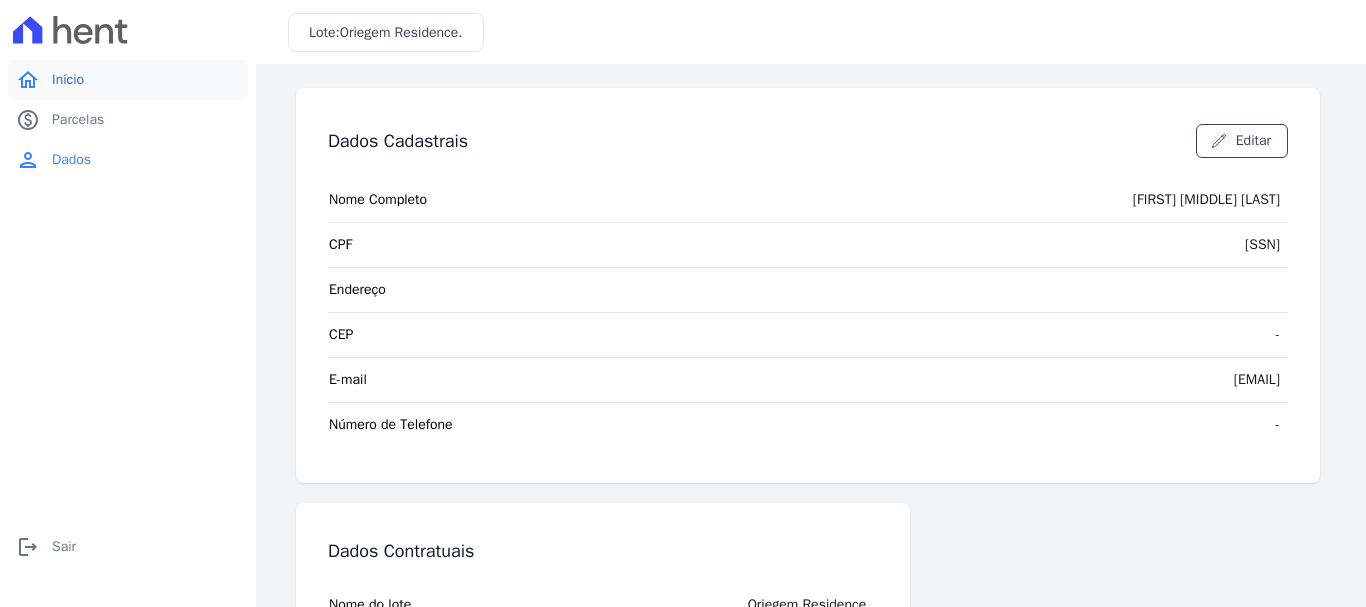 click on "home Início" at bounding box center (128, 80) 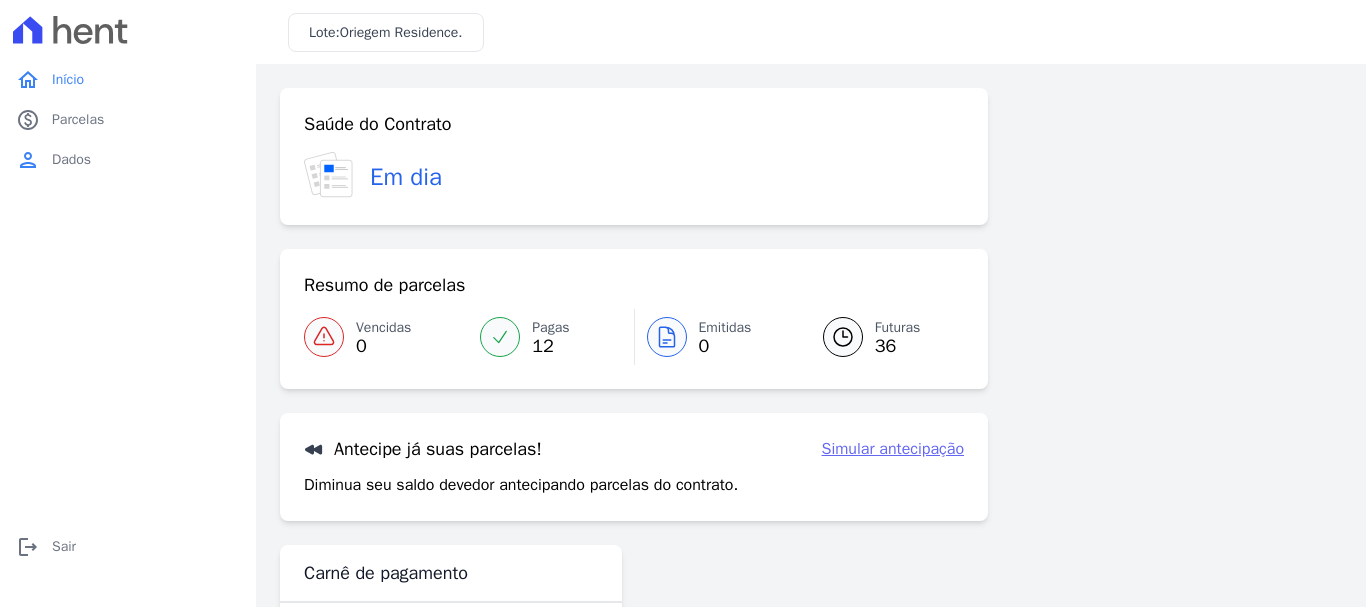 click on "person Dados" at bounding box center (128, 160) 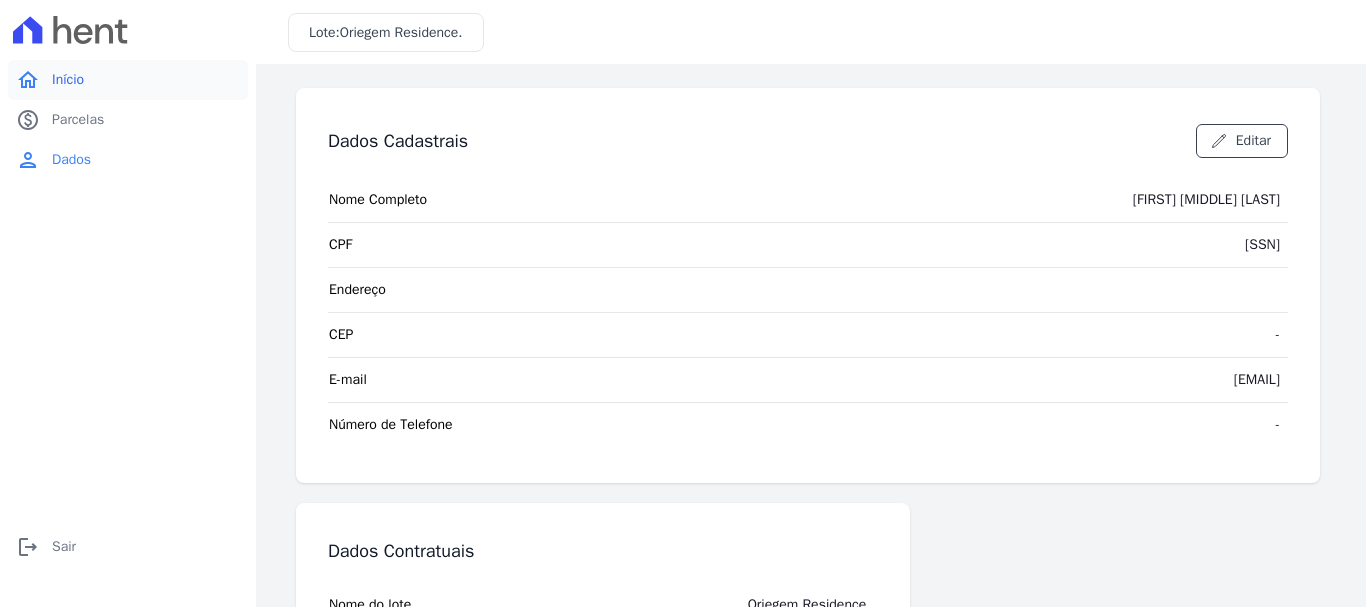 click on "home Início" at bounding box center (128, 80) 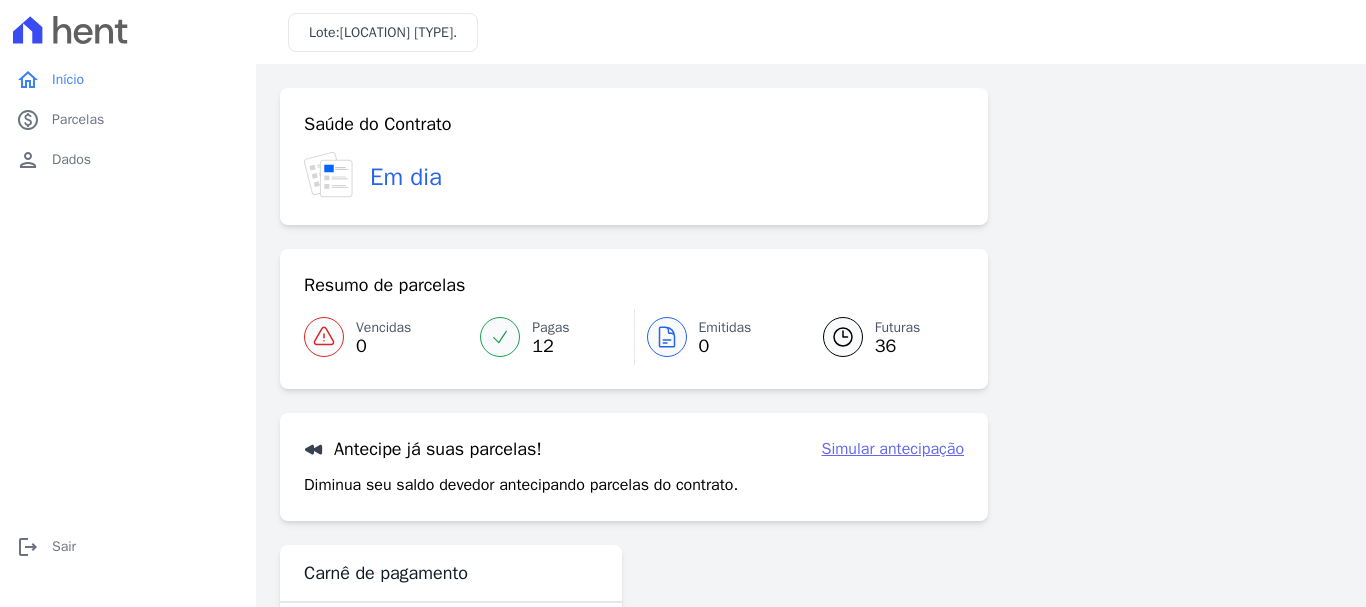 scroll, scrollTop: 0, scrollLeft: 0, axis: both 